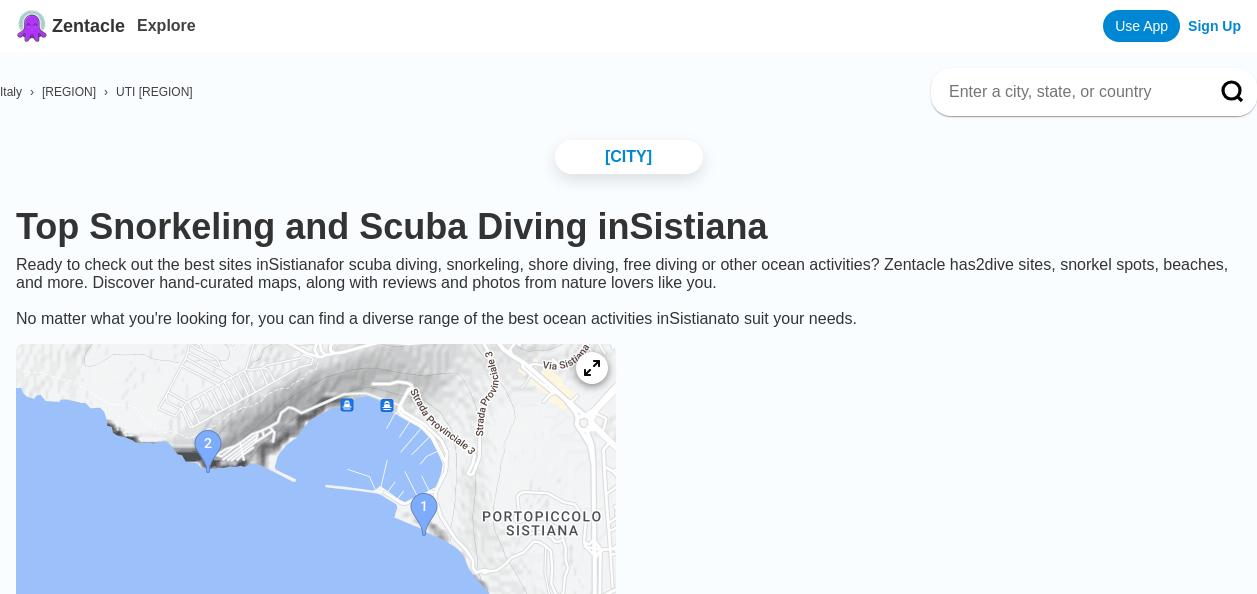 scroll, scrollTop: 0, scrollLeft: 0, axis: both 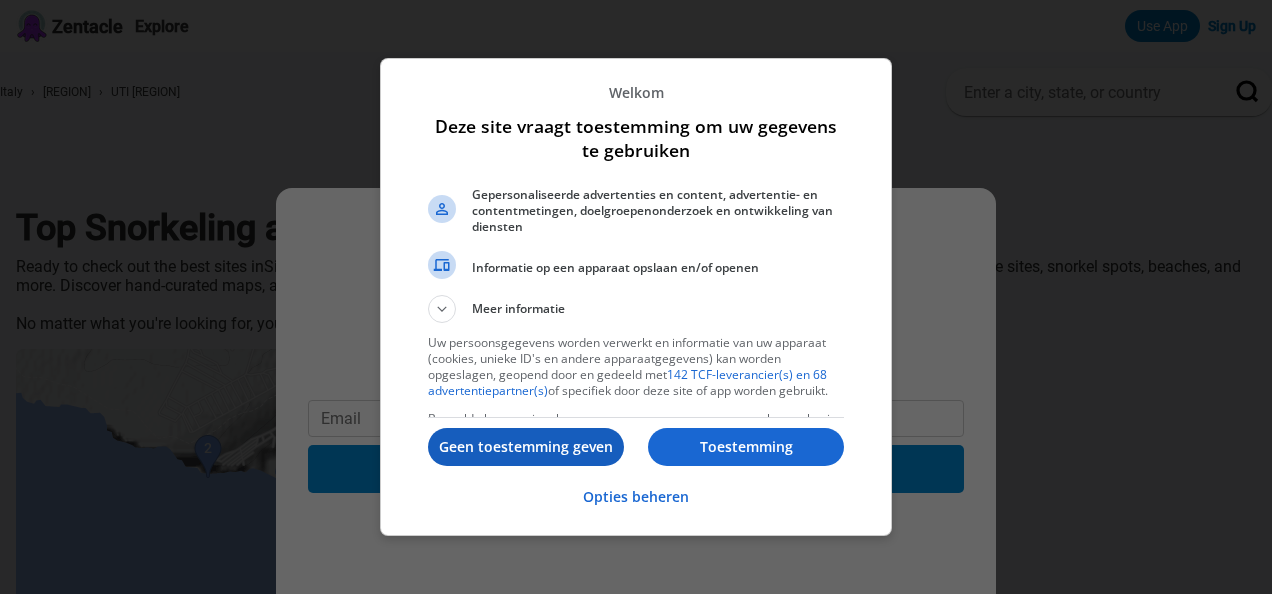 click on "Geen toestemming geven" at bounding box center (526, 447) 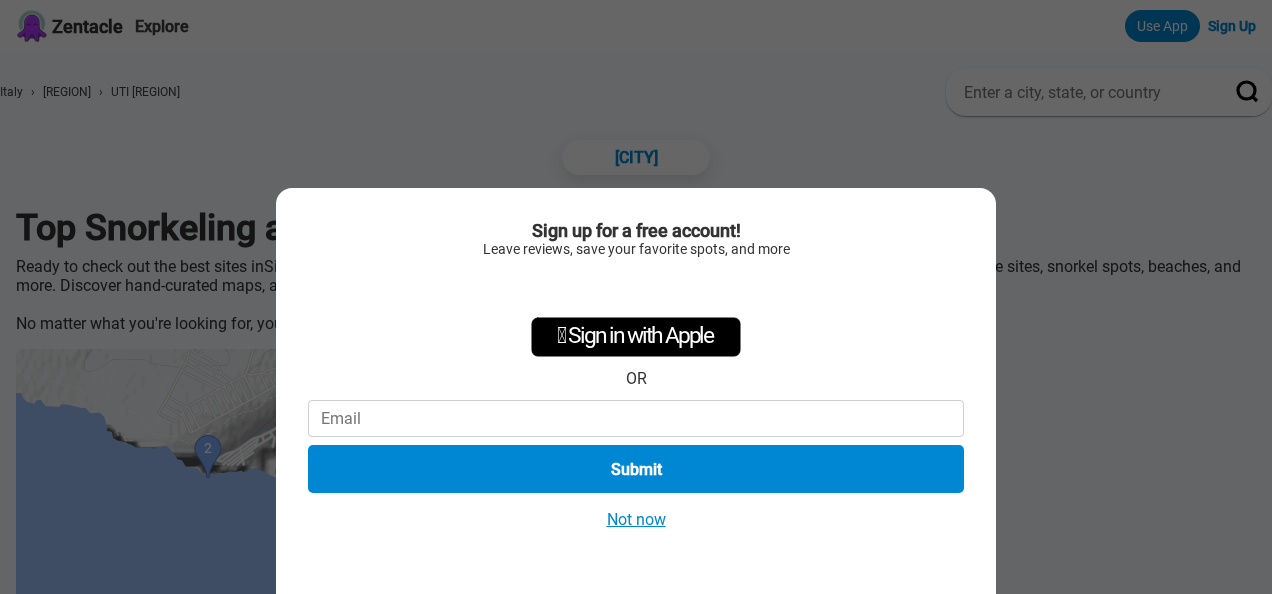 click on "Not now" at bounding box center [636, 519] 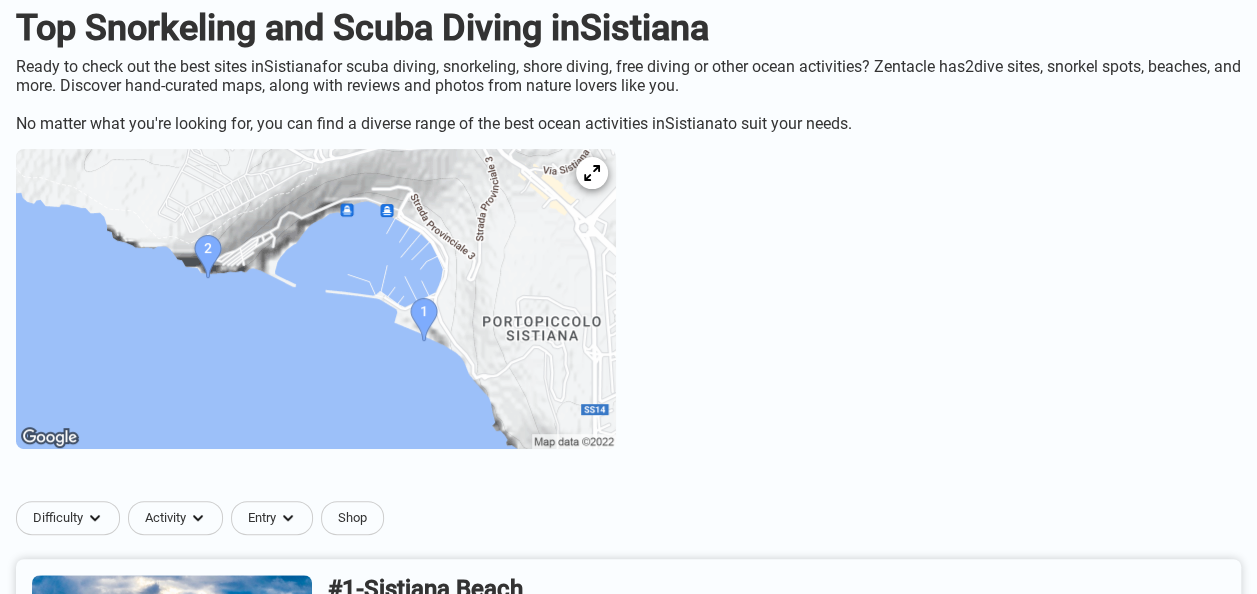 scroll, scrollTop: 500, scrollLeft: 0, axis: vertical 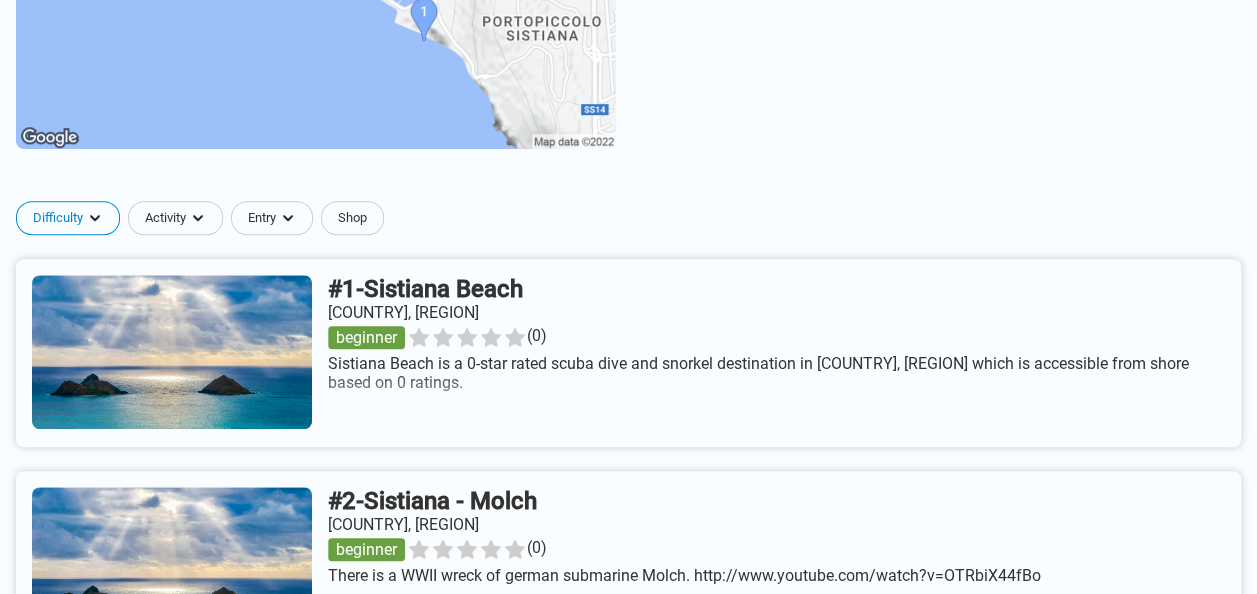 click on "Zentacle Explore Use App Sign Up Italy › Friuli-Venezia Giulia › UTI Giuliana Trieste Top Snorkeling and Scuba Diving in  Sistiana Ready to check out the best sites in  Sistiana  for scuba diving, snorkeling, shore diving, free diving or other ocean activities? Zentacle has  2  dive sites, snorkel spots, beaches, and more. Discover hand-curated maps, along with reviews and photos from nature lovers like you.
No matter what you're looking for, you can find a diverse range of the best ocean activities in  Sistiana  to suit your needs. Difficulty Activity Entry Shop # 1  -  Sistiana Beach Italy, Friuli-Venezia beginner ( 0 ) Sistiana Beach is a 0-star rated scuba dive and snorkel destination in Italy, Friuli-Venezia which is accessible from shore based on 0 ratings. # 2  -  Sistiana - Molch Italy, Friuli-Venezia beginner ( 0 ) There is a WWII wreck of german submarine Molch.
http://www.youtube.com/watch?v=OTRbiX44fBo
Get the Zentacle app! Full dive log with 15k+ locations, reviews, and photos 5.0 Donate" at bounding box center (628, 424) 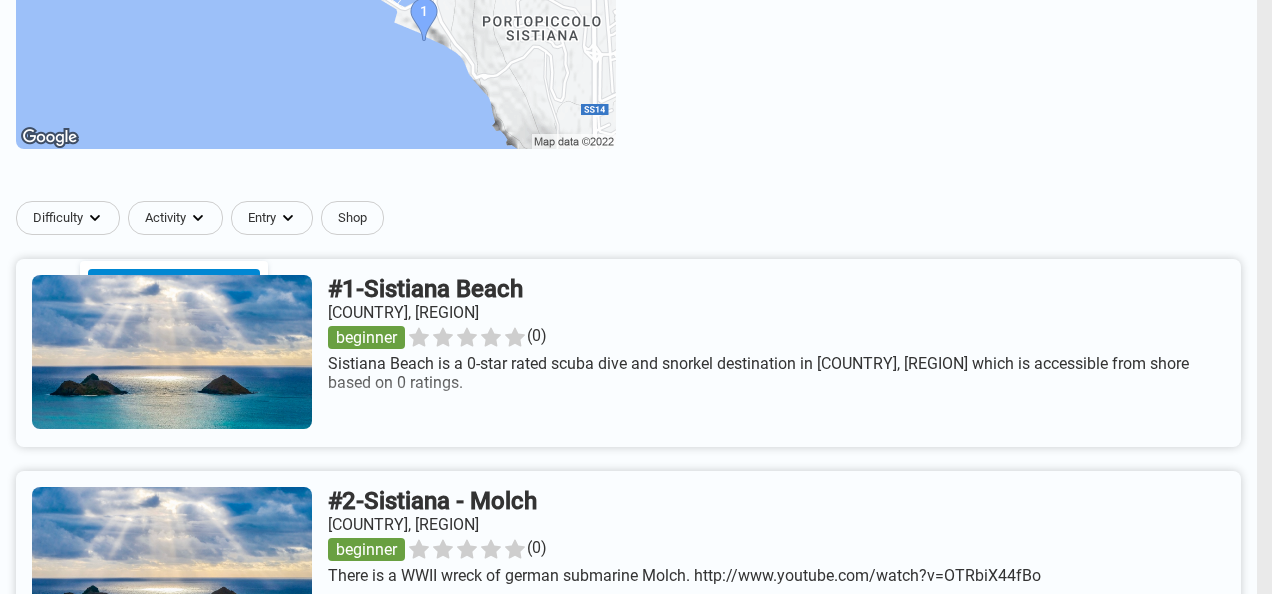 click on "Beginner" at bounding box center [174, 282] 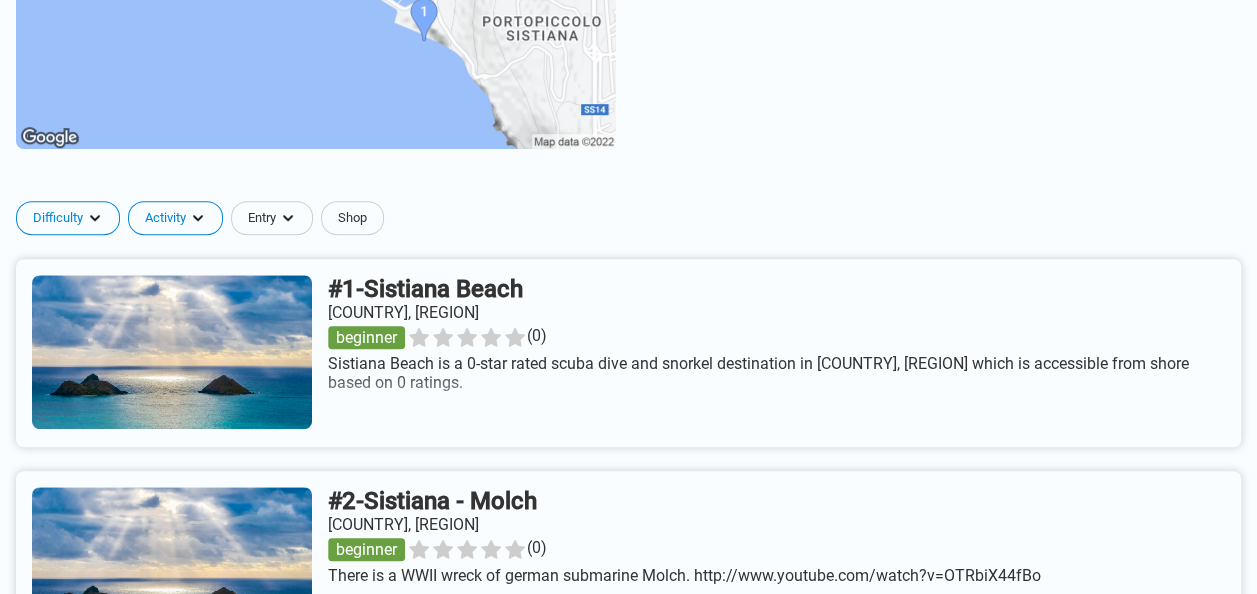 click on "Zentacle Explore Use App Sign Up Italy › Friuli-Venezia Giulia › UTI Giuliana Trieste Top Snorkeling and Scuba Diving in  Sistiana Ready to check out the best sites in  Sistiana  for scuba diving, snorkeling, shore diving, free diving or other ocean activities? Zentacle has  2  dive sites, snorkel spots, beaches, and more. Discover hand-curated maps, along with reviews and photos from nature lovers like you.
No matter what you're looking for, you can find a diverse range of the best ocean activities in  Sistiana  to suit your needs. Difficulty Activity Entry Shop # 1  -  Sistiana Beach Italy, Friuli-Venezia beginner ( 0 ) Sistiana Beach is a 0-star rated scuba dive and snorkel destination in Italy, Friuli-Venezia which is accessible from shore based on 0 ratings. # 2  -  Sistiana - Molch Italy, Friuli-Venezia beginner ( 0 ) There is a WWII wreck of german submarine Molch.
http://www.youtube.com/watch?v=OTRbiX44fBo
Get the Zentacle app! Full dive log with 15k+ locations, reviews, and photos 5.0 Donate" at bounding box center [628, 424] 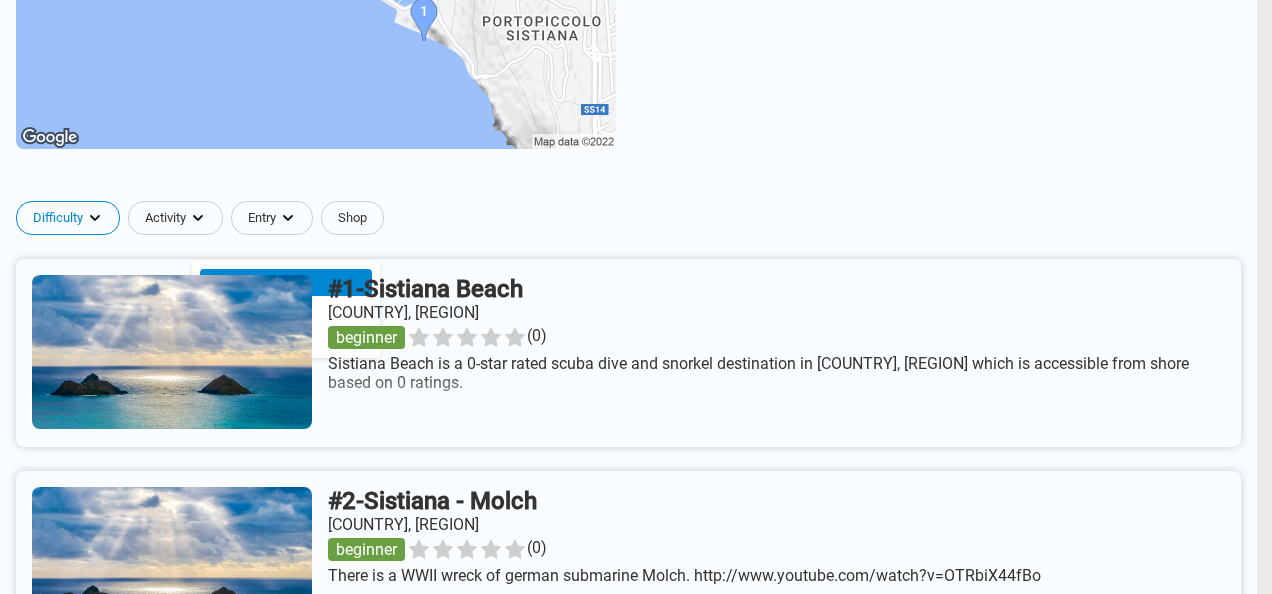 click on "Snorkel" at bounding box center [286, 282] 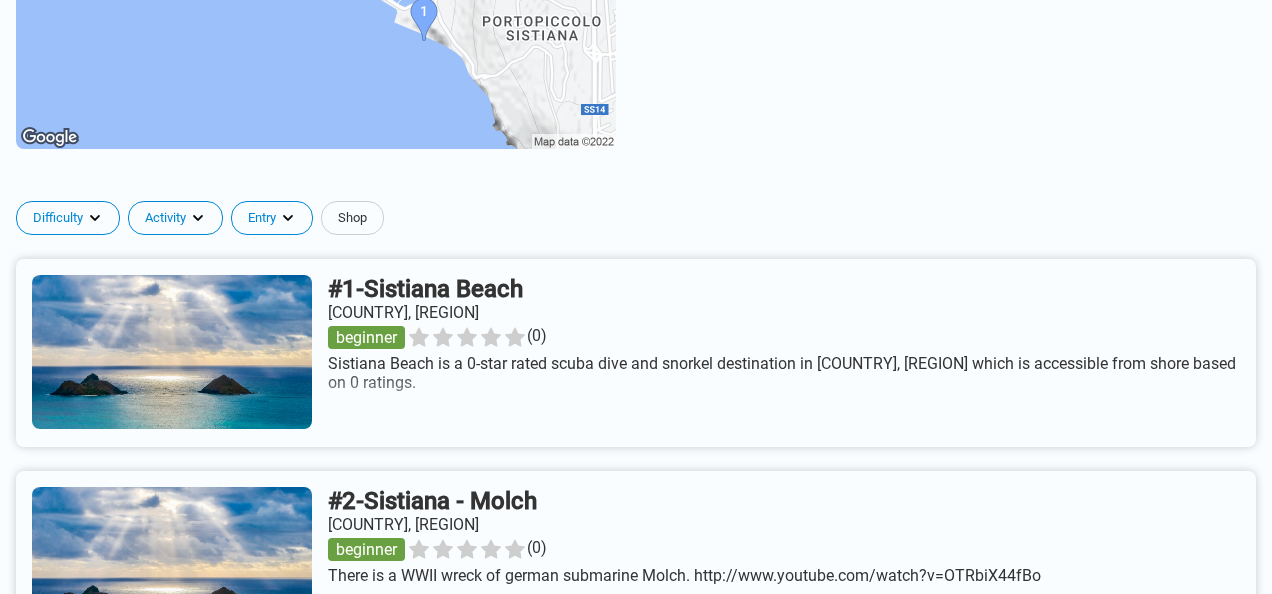 click on "Zentacle Explore Use App Sign Up Italy › Friuli-Venezia Giulia › UTI Giuliana Trieste Top Snorkeling and Scuba Diving in  Sistiana Ready to check out the best sites in  Sistiana  for scuba diving, snorkeling, shore diving, free diving or other ocean activities? Zentacle has  2  dive sites, snorkel spots, beaches, and more. Discover hand-curated maps, along with reviews and photos from nature lovers like you.
No matter what you're looking for, you can find a diverse range of the best ocean activities in  Sistiana  to suit your needs. Difficulty Activity Entry Shop # 1  -  Sistiana Beach Italy, Friuli-Venezia beginner ( 0 ) Sistiana Beach is a 0-star rated scuba dive and snorkel destination in Italy, Friuli-Venezia which is accessible from shore based on 0 ratings. # 2  -  Sistiana - Molch Italy, Friuli-Venezia beginner ( 0 ) There is a WWII wreck of german submarine Molch.
http://www.youtube.com/watch?v=OTRbiX44fBo
Get the Zentacle app! Full dive log with 15k+ locations, reviews, and photos 5.0 Donate" at bounding box center (636, 424) 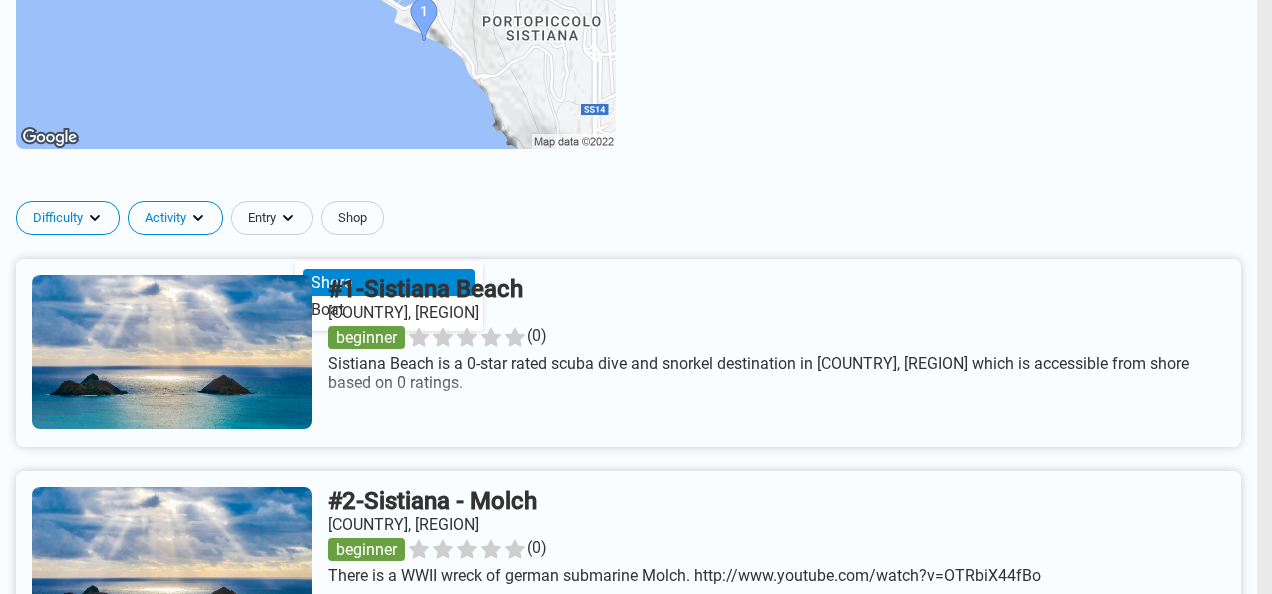 click on "Shore" at bounding box center (389, 282) 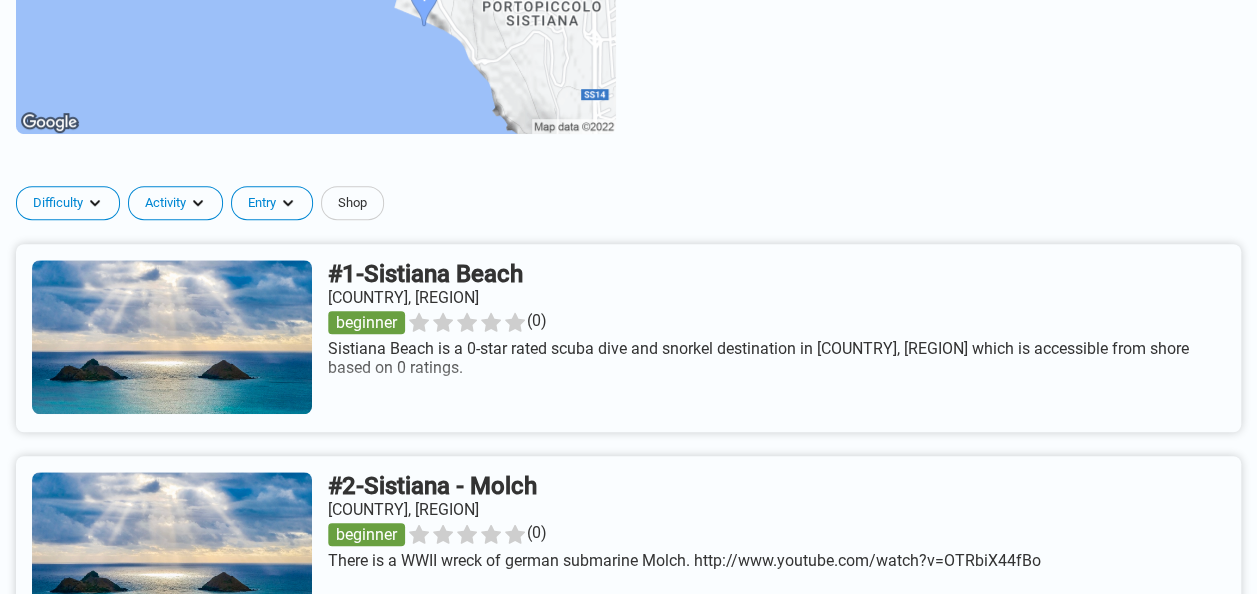 scroll, scrollTop: 500, scrollLeft: 0, axis: vertical 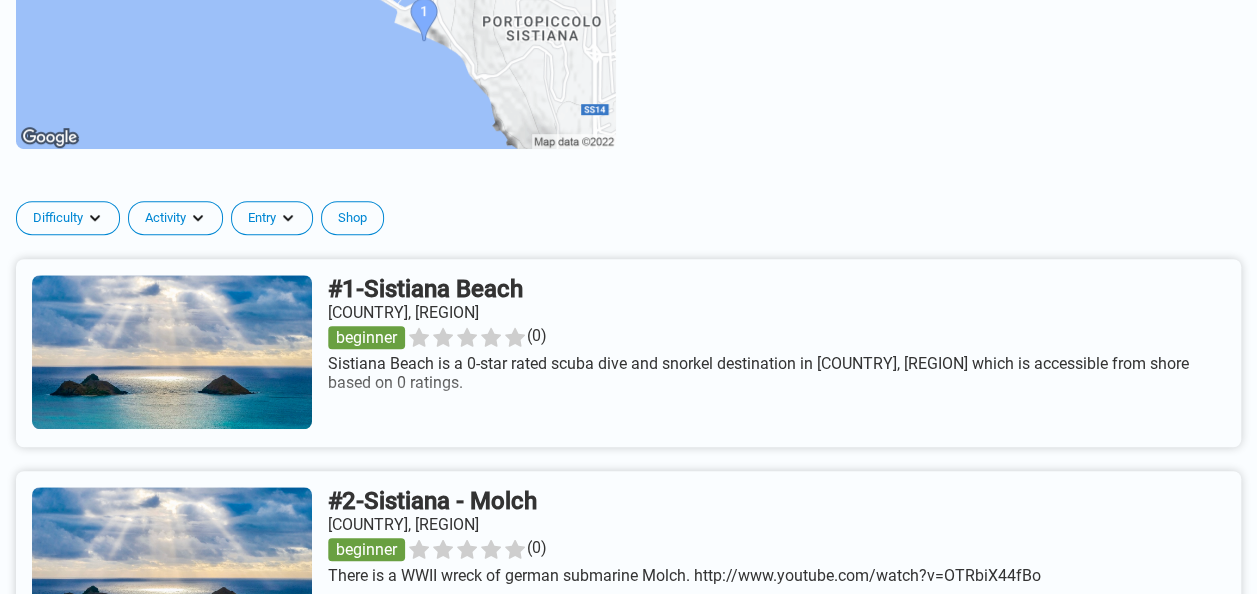 click on "Shop" at bounding box center (352, 218) 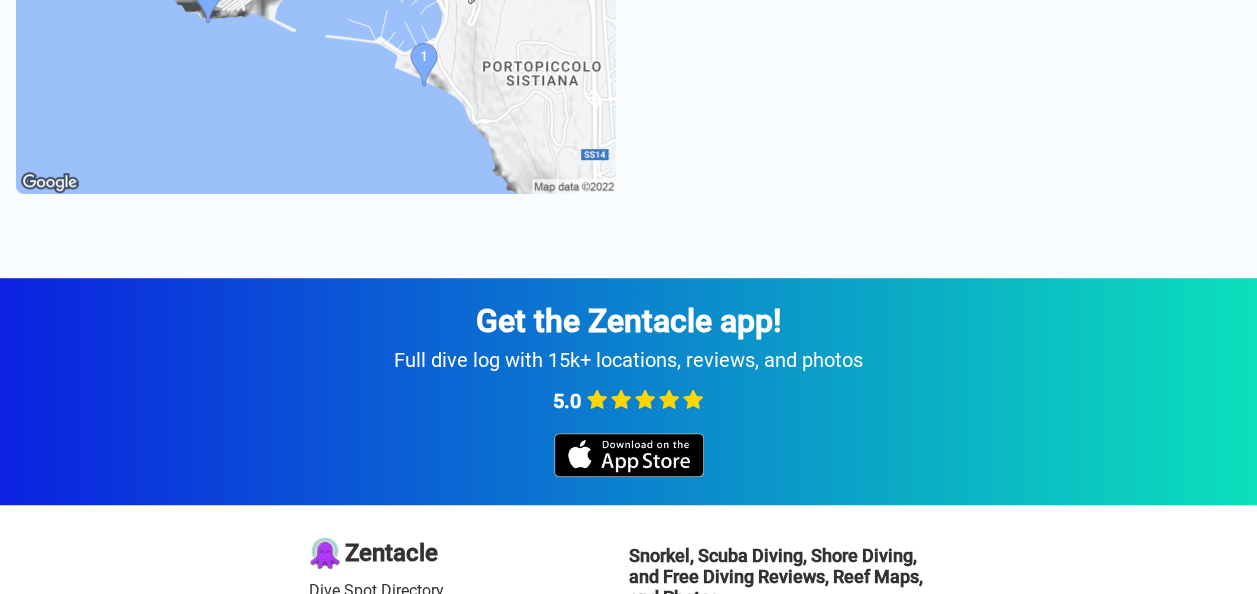 scroll, scrollTop: 382, scrollLeft: 0, axis: vertical 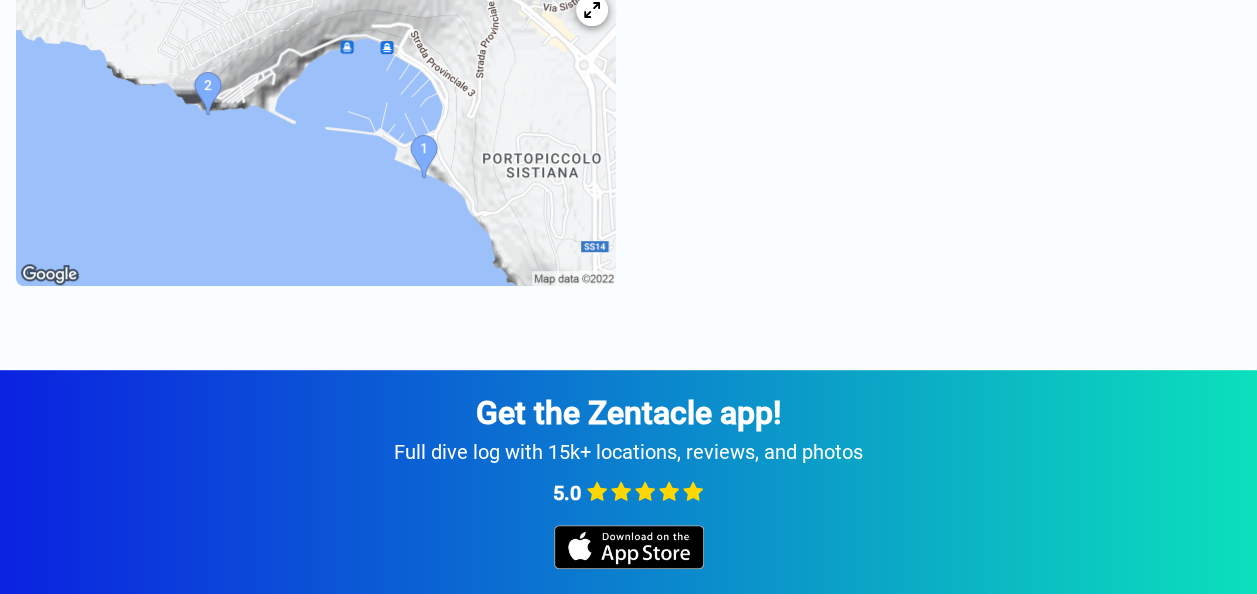 click at bounding box center [316, 136] 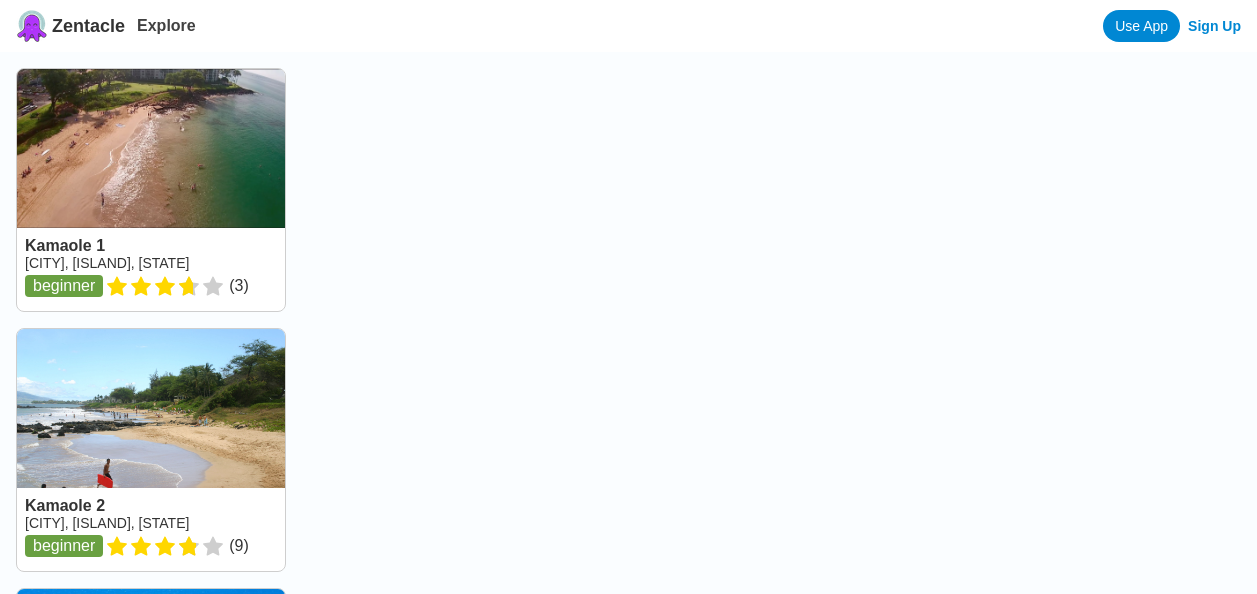scroll, scrollTop: 0, scrollLeft: 0, axis: both 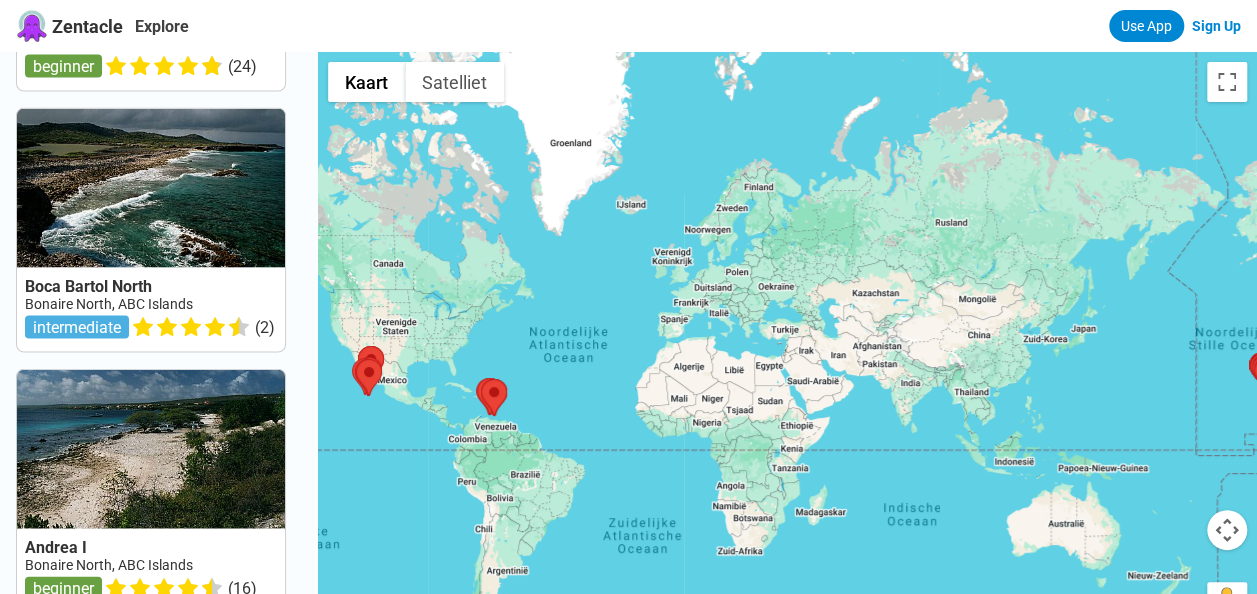 drag, startPoint x: 964, startPoint y: 273, endPoint x: 668, endPoint y: 334, distance: 302.22012 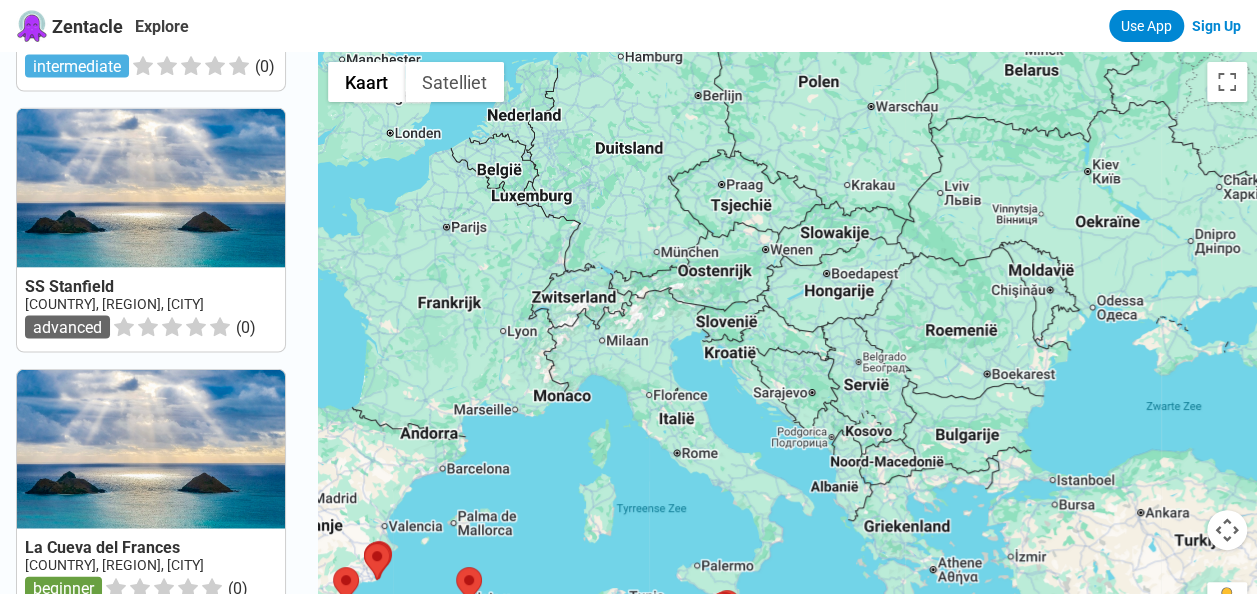 drag, startPoint x: 879, startPoint y: 215, endPoint x: 509, endPoint y: 534, distance: 488.52942 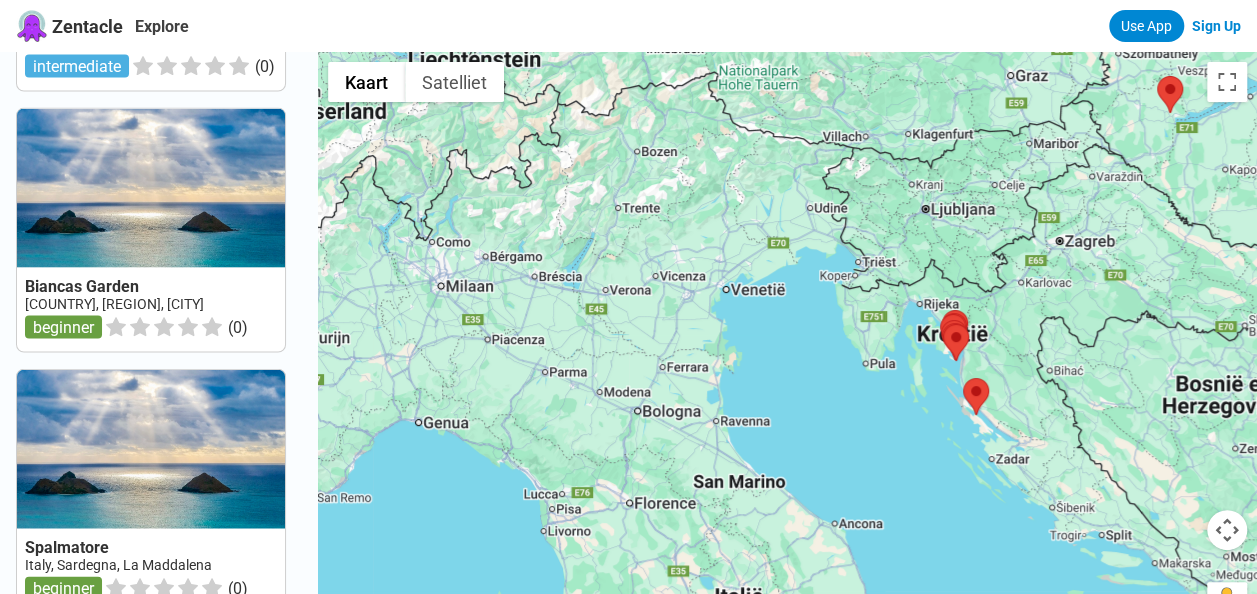 drag, startPoint x: 822, startPoint y: 110, endPoint x: 500, endPoint y: 634, distance: 615.02844 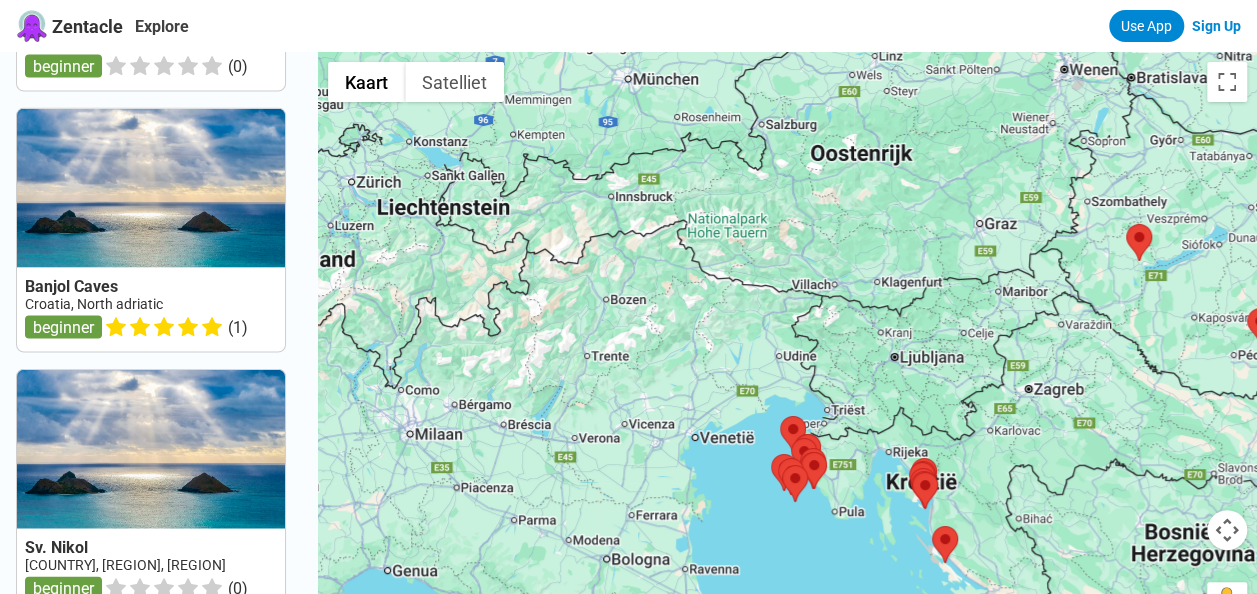 drag, startPoint x: 816, startPoint y: 416, endPoint x: 784, endPoint y: 578, distance: 165.13025 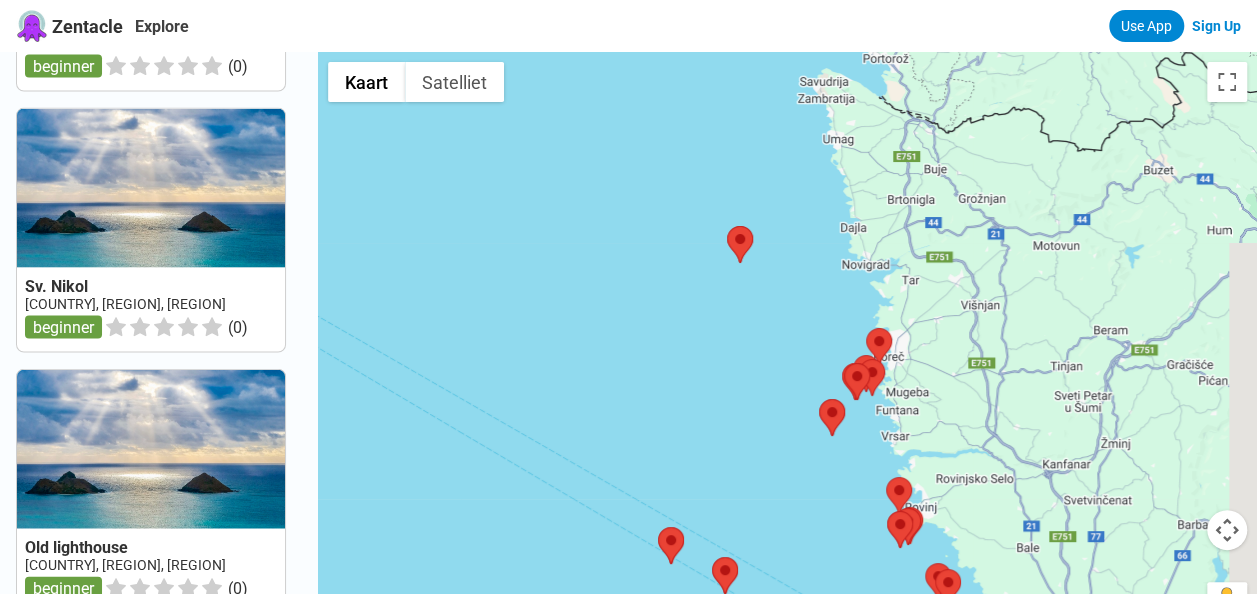 drag, startPoint x: 733, startPoint y: 141, endPoint x: 579, endPoint y: 645, distance: 527.00287 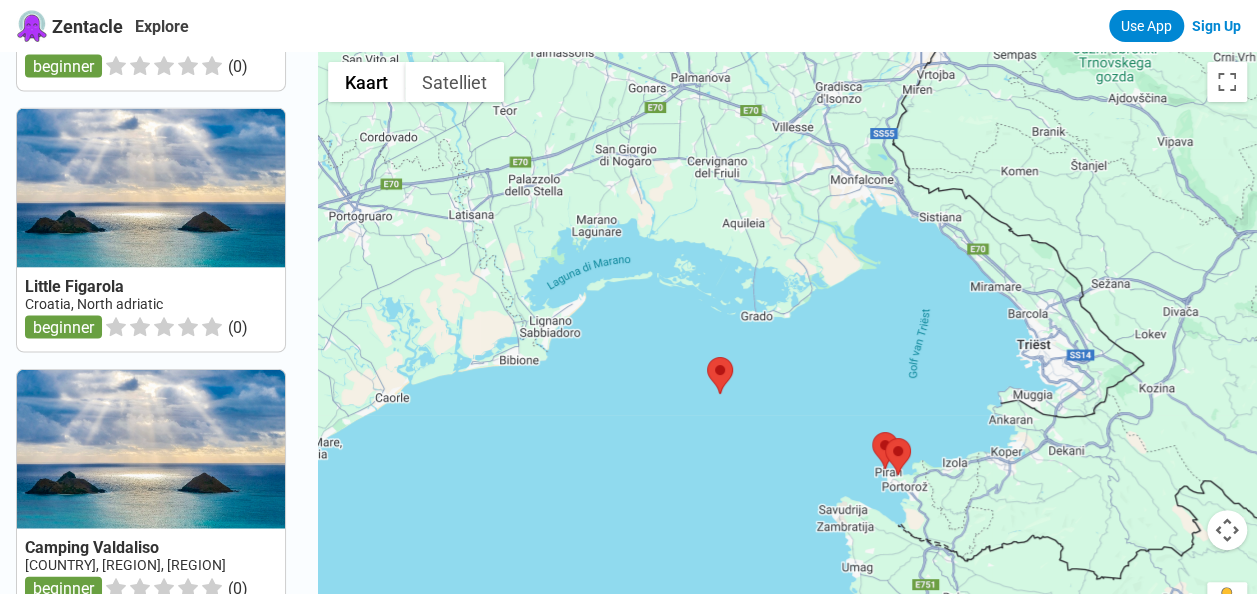 drag, startPoint x: 632, startPoint y: 94, endPoint x: 645, endPoint y: 522, distance: 428.1974 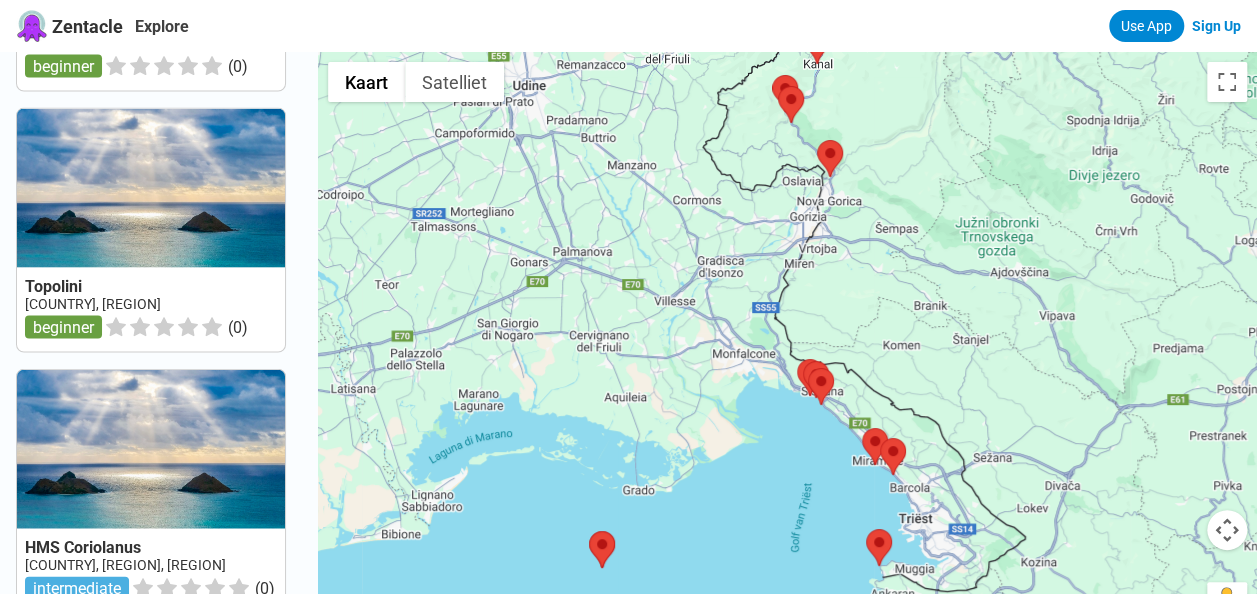 drag, startPoint x: 898, startPoint y: 320, endPoint x: 781, endPoint y: 498, distance: 213.00938 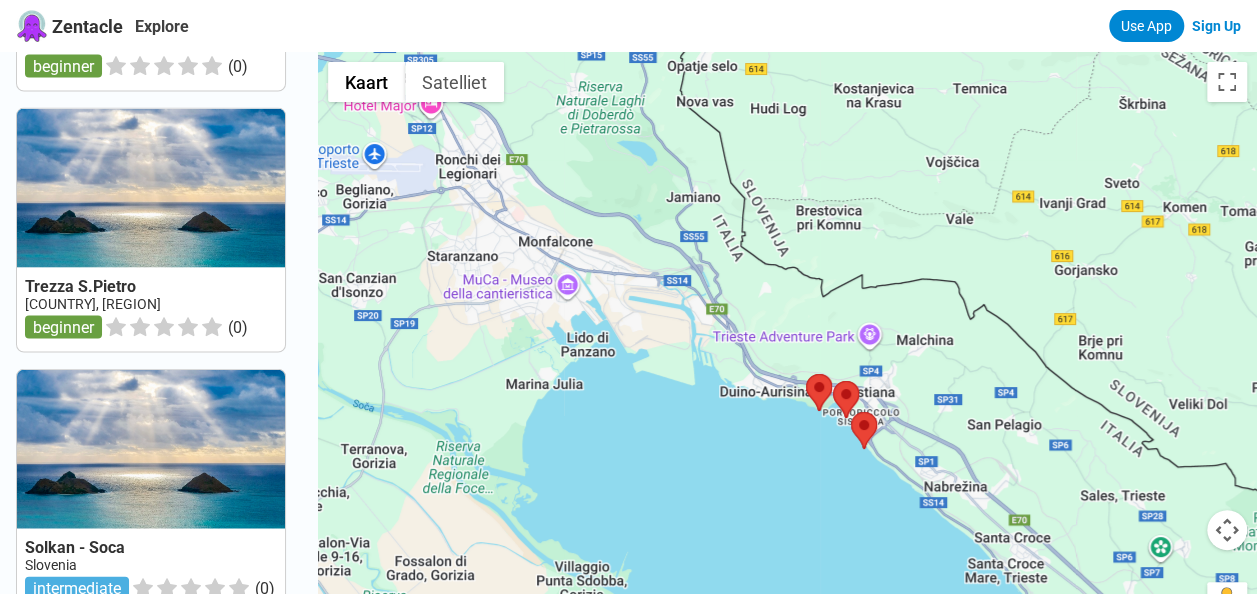 drag, startPoint x: 862, startPoint y: 240, endPoint x: 751, endPoint y: 548, distance: 327.3912 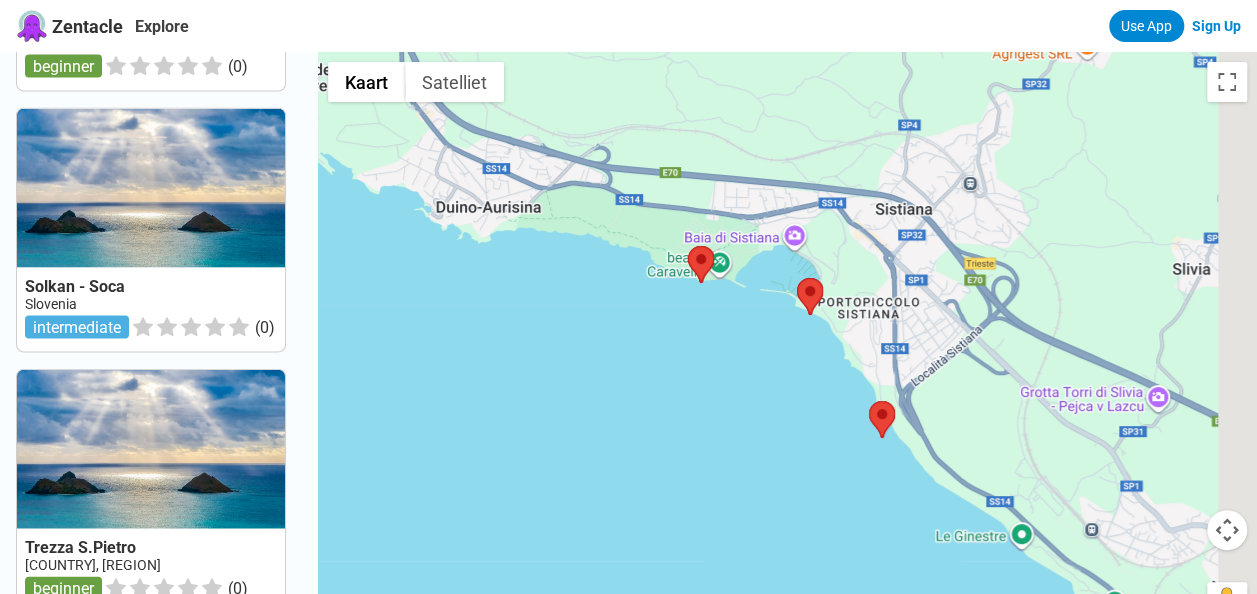 drag, startPoint x: 968, startPoint y: 234, endPoint x: 600, endPoint y: 490, distance: 448.2856 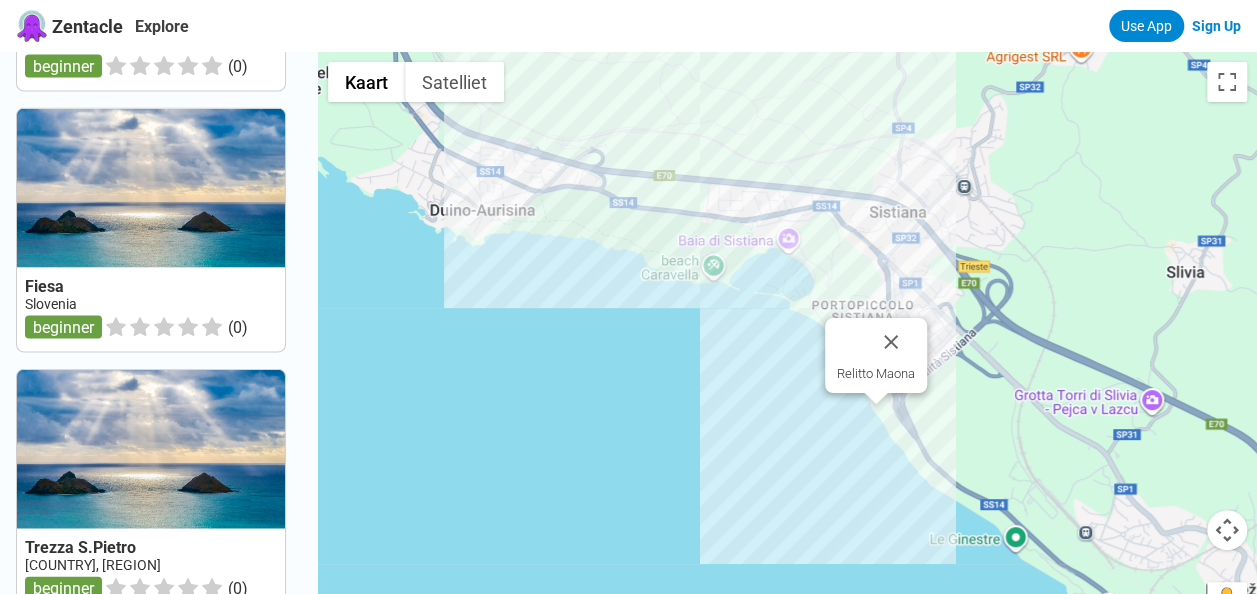 click on "Relitto Maona" at bounding box center [787, 349] 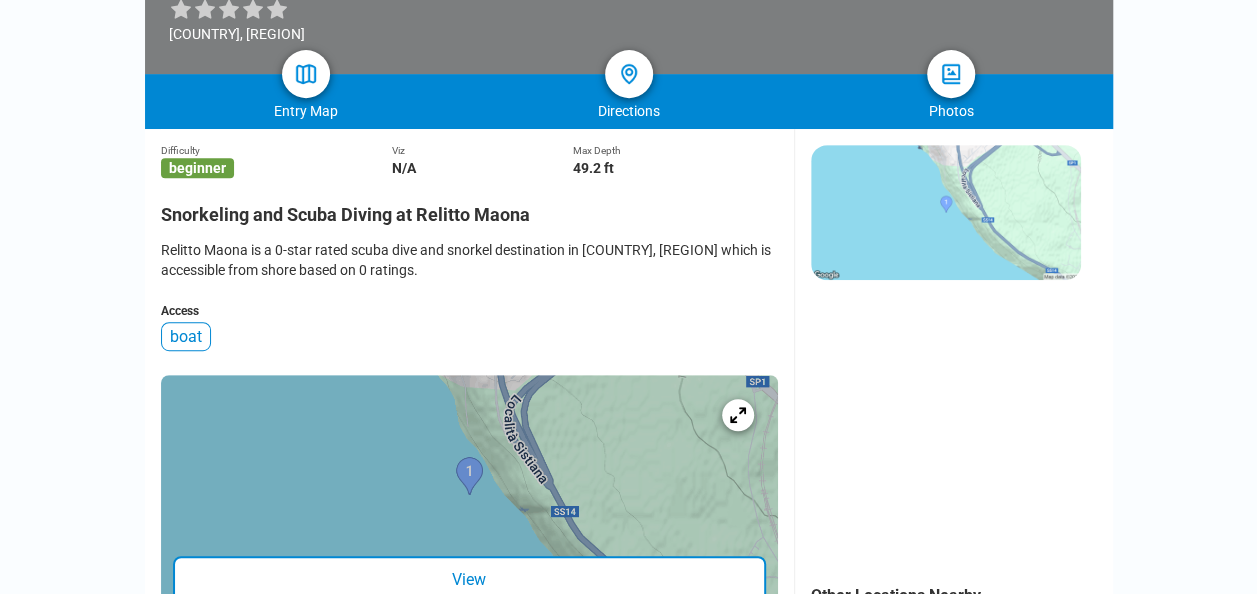 scroll, scrollTop: 400, scrollLeft: 0, axis: vertical 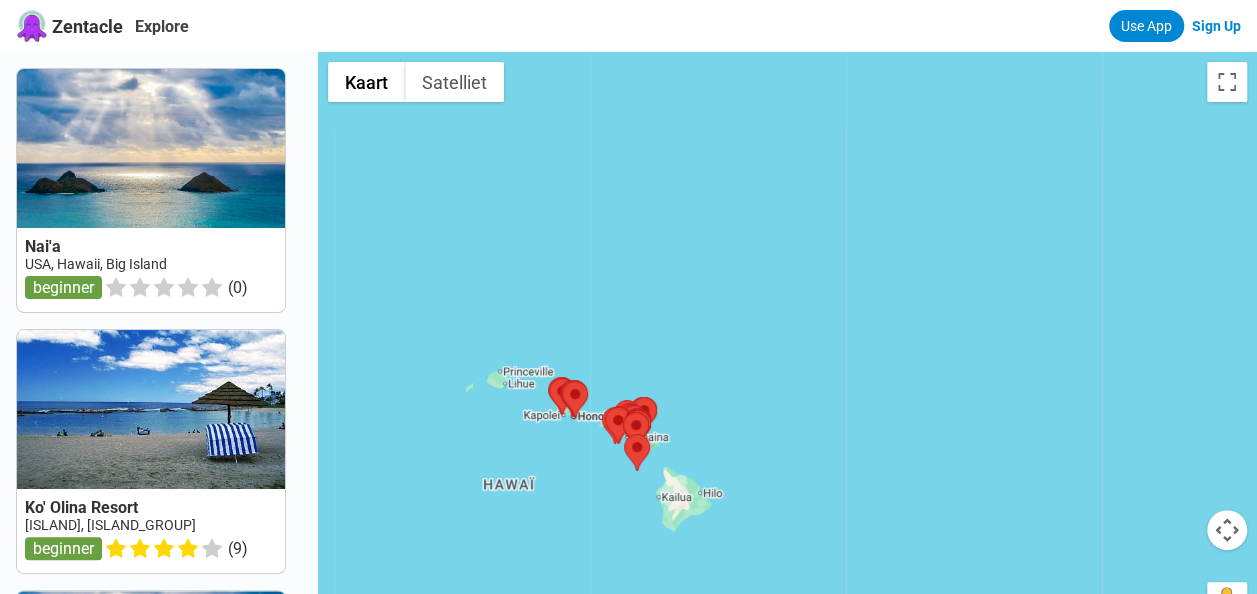 drag, startPoint x: 1066, startPoint y: 148, endPoint x: 799, endPoint y: 312, distance: 313.34485 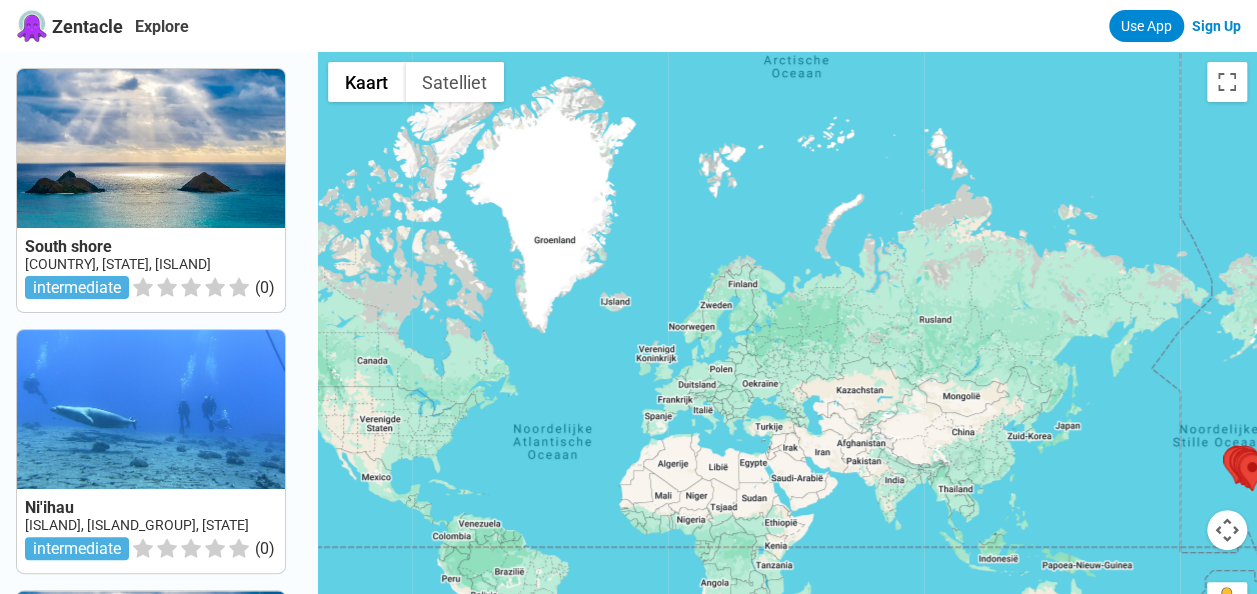 drag, startPoint x: 1080, startPoint y: 165, endPoint x: 475, endPoint y: 345, distance: 631.20917 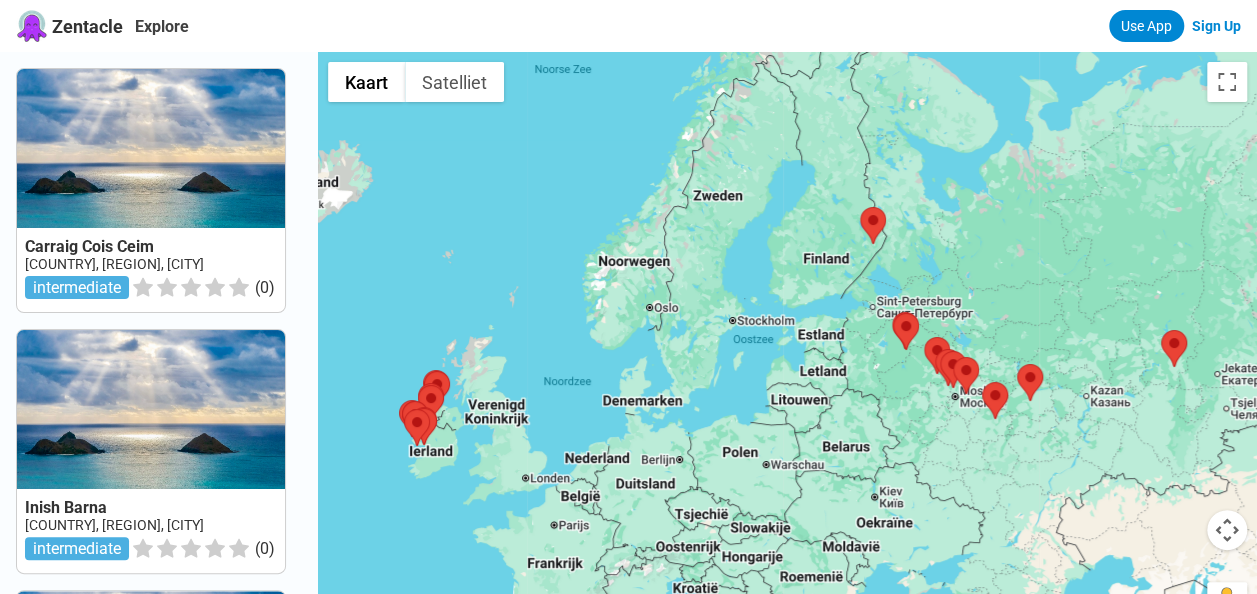 drag, startPoint x: 733, startPoint y: 283, endPoint x: 418, endPoint y: 308, distance: 315.9905 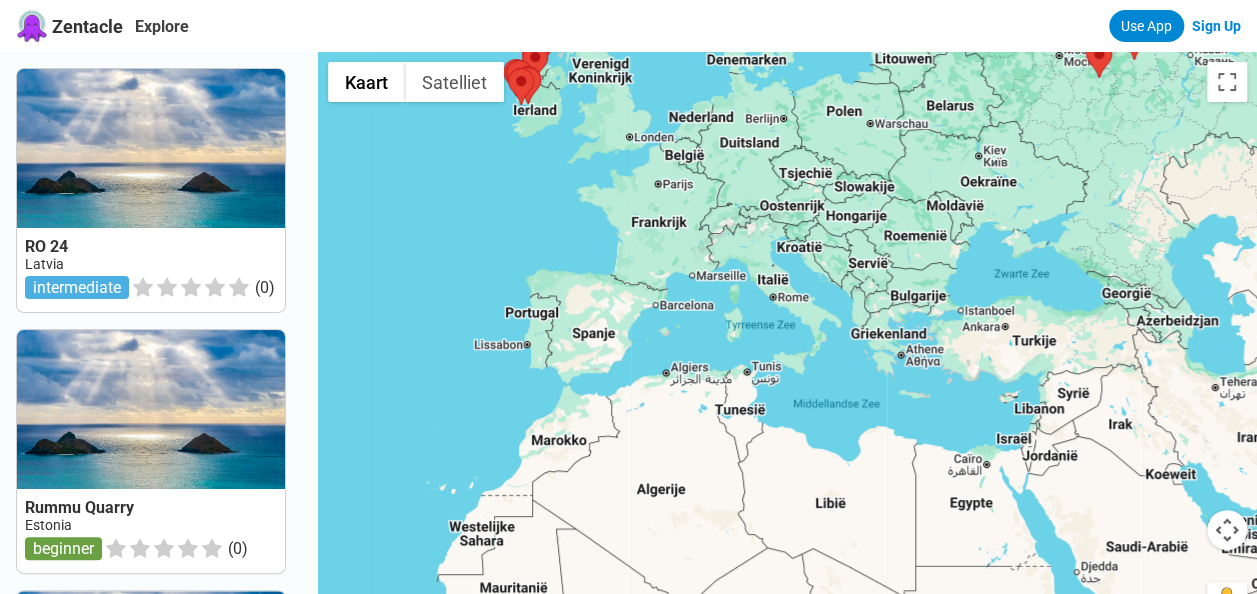 drag, startPoint x: 887, startPoint y: 488, endPoint x: 986, endPoint y: 146, distance: 356.04074 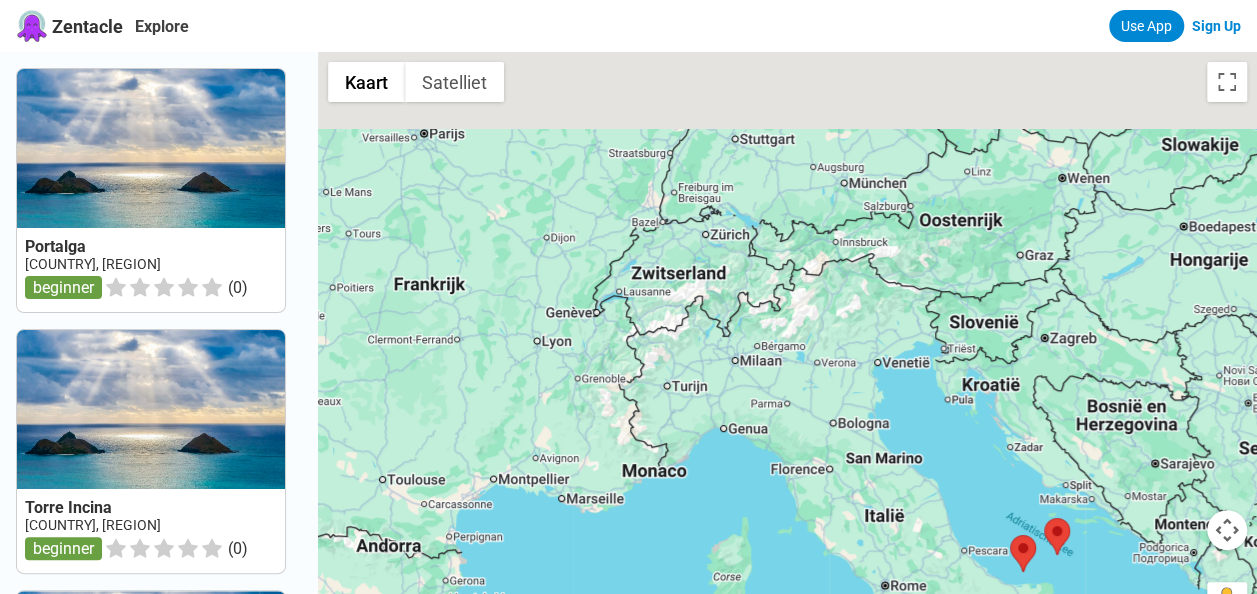 drag, startPoint x: 712, startPoint y: 177, endPoint x: 1018, endPoint y: 470, distance: 423.6567 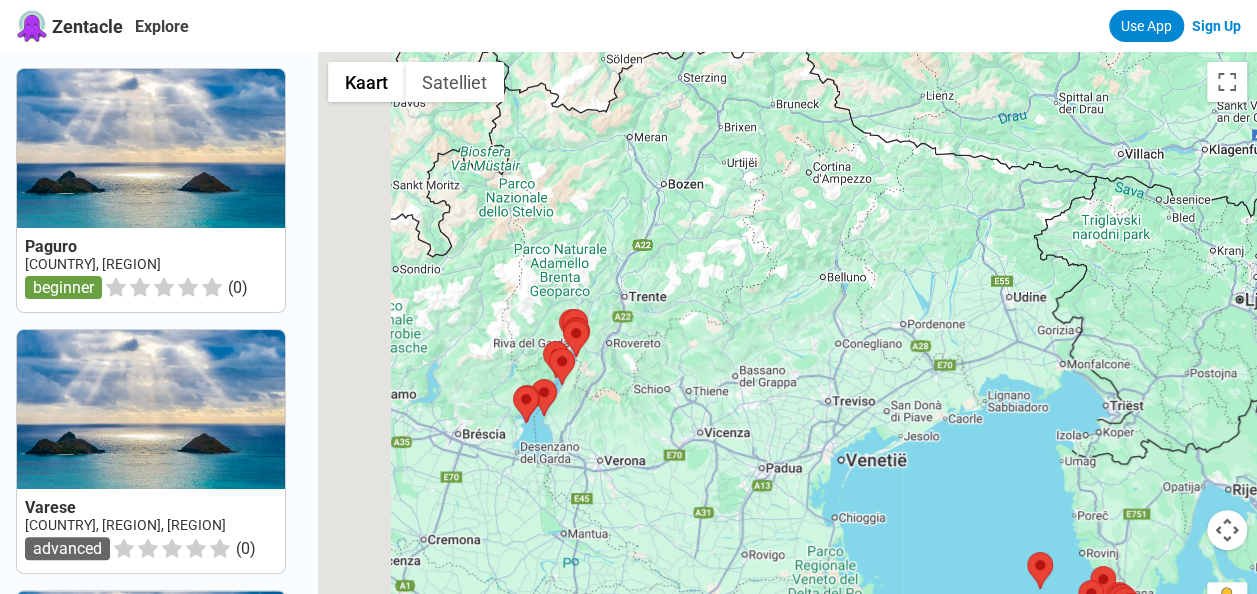 drag, startPoint x: 768, startPoint y: 162, endPoint x: 1005, endPoint y: 546, distance: 451.24826 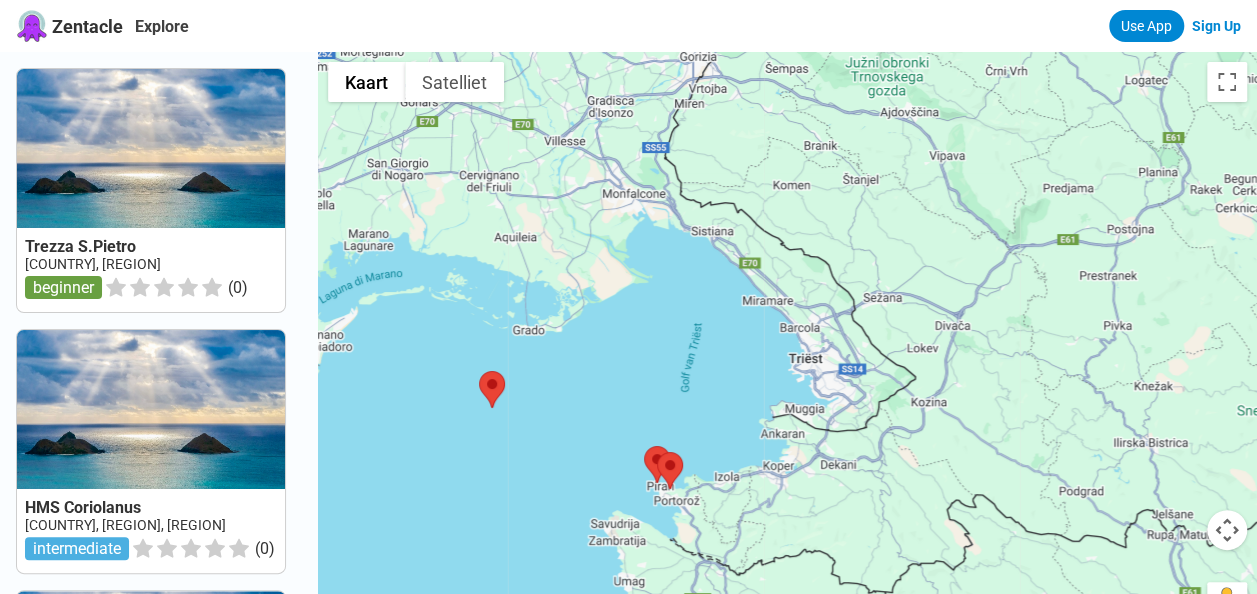 drag, startPoint x: 1084, startPoint y: 348, endPoint x: 380, endPoint y: 612, distance: 751.8723 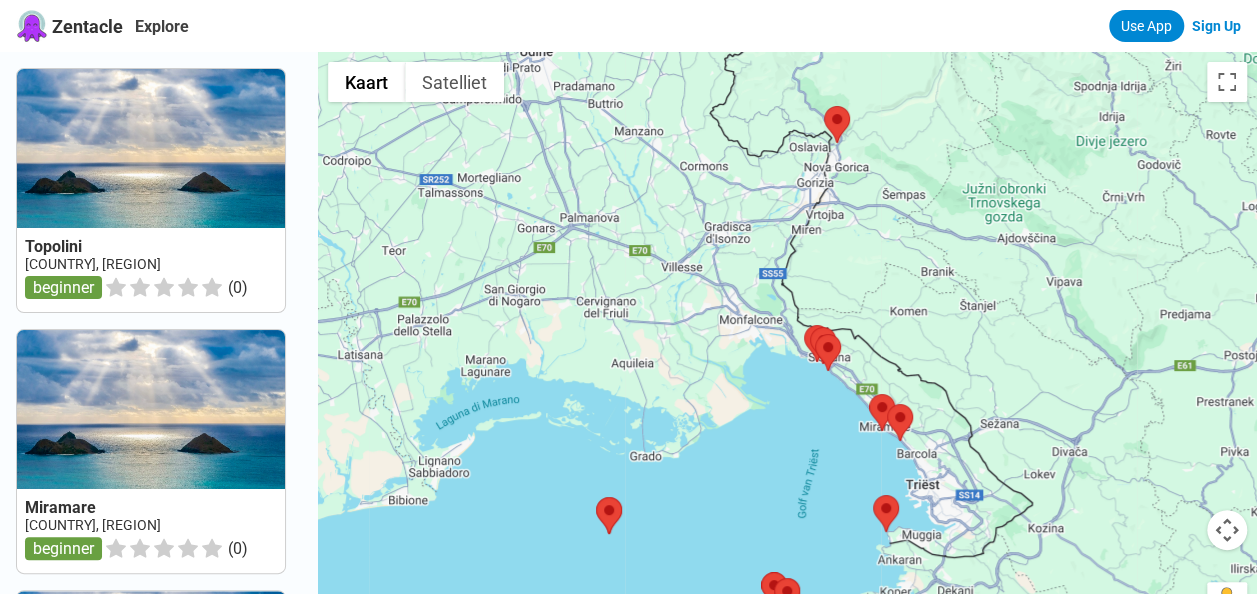 drag, startPoint x: 746, startPoint y: 320, endPoint x: 862, endPoint y: 452, distance: 175.72707 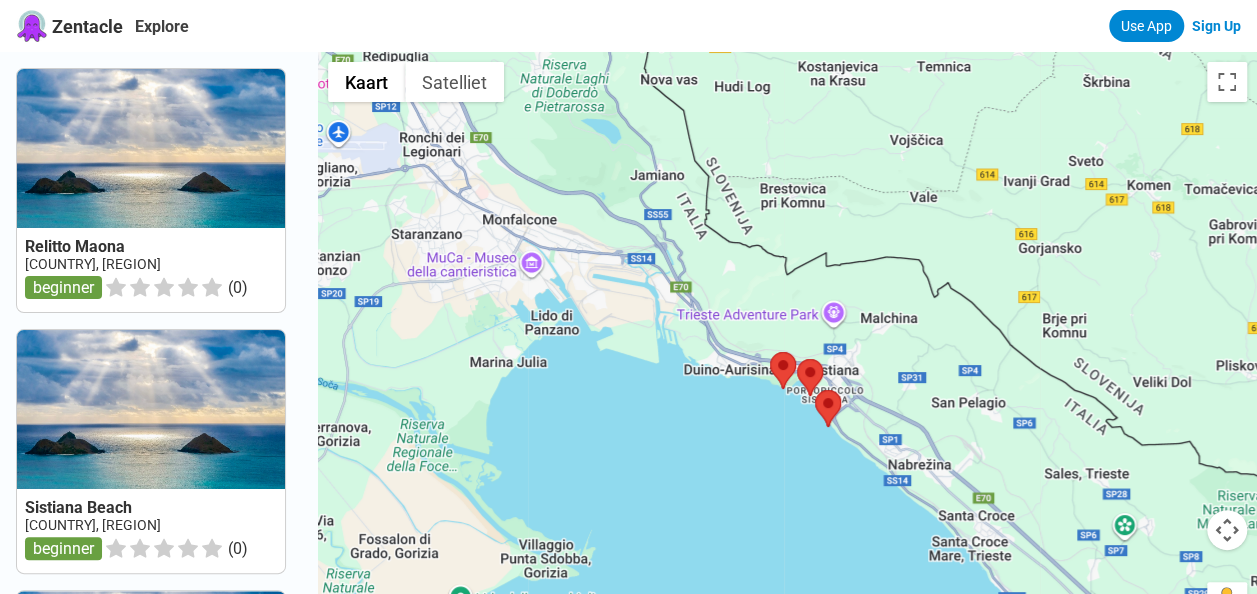 drag, startPoint x: 1022, startPoint y: 235, endPoint x: 744, endPoint y: 635, distance: 487.11804 